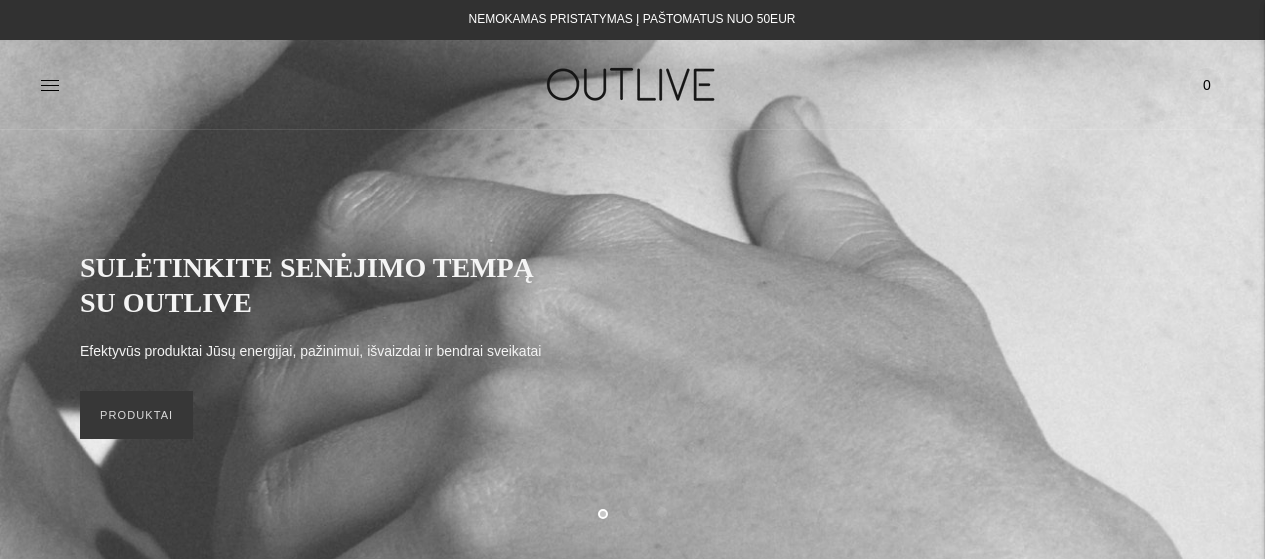 scroll, scrollTop: 0, scrollLeft: 0, axis: both 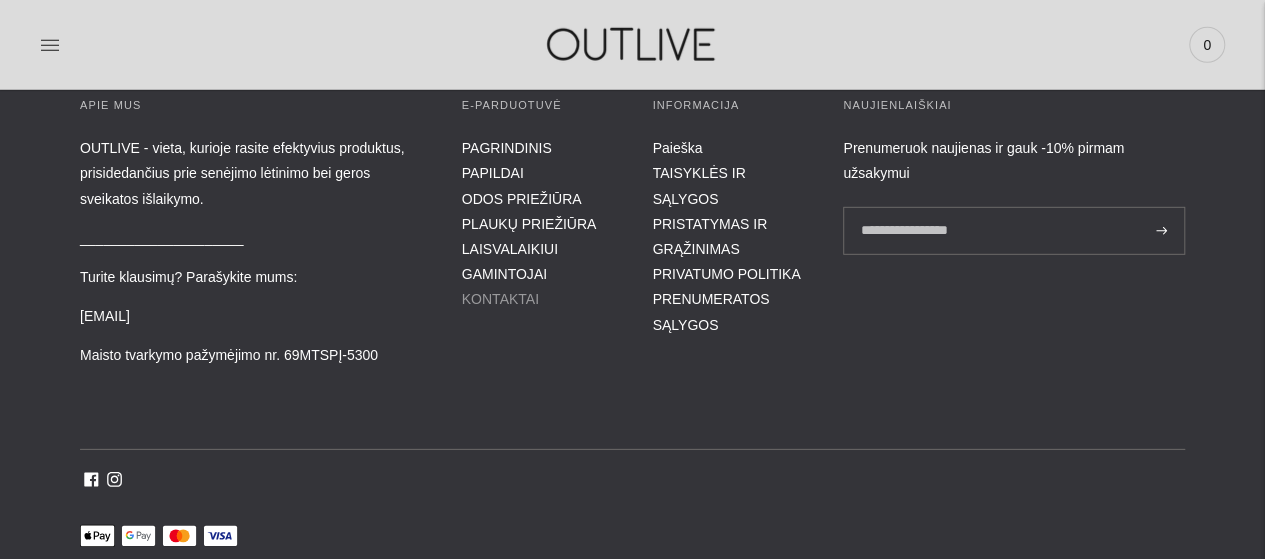 click on "KONTAKTAI" at bounding box center (500, 299) 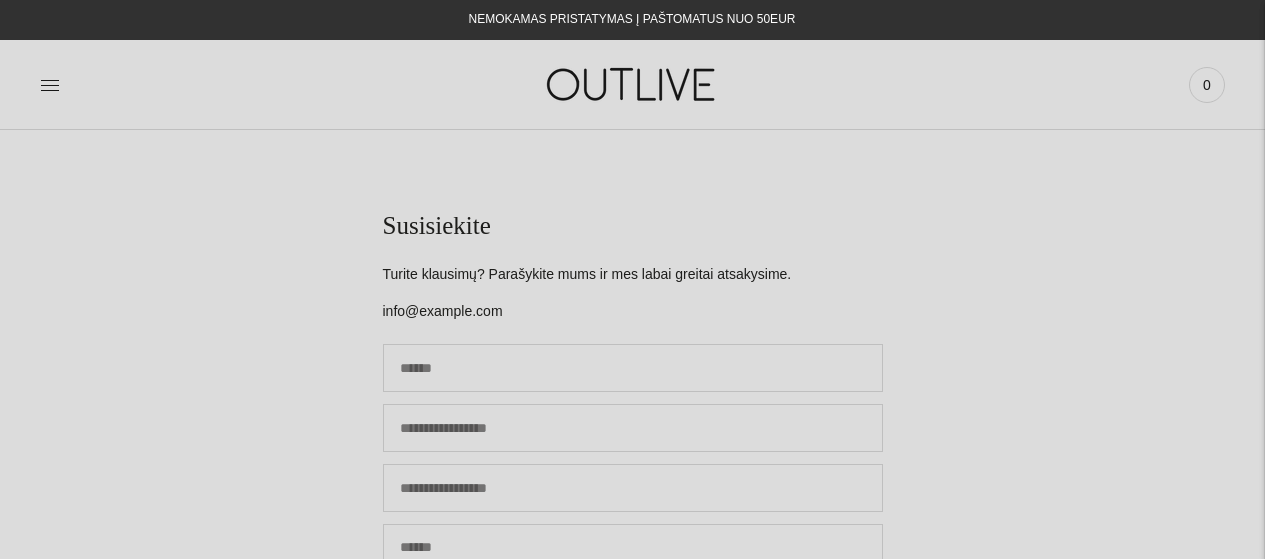 scroll, scrollTop: 0, scrollLeft: 0, axis: both 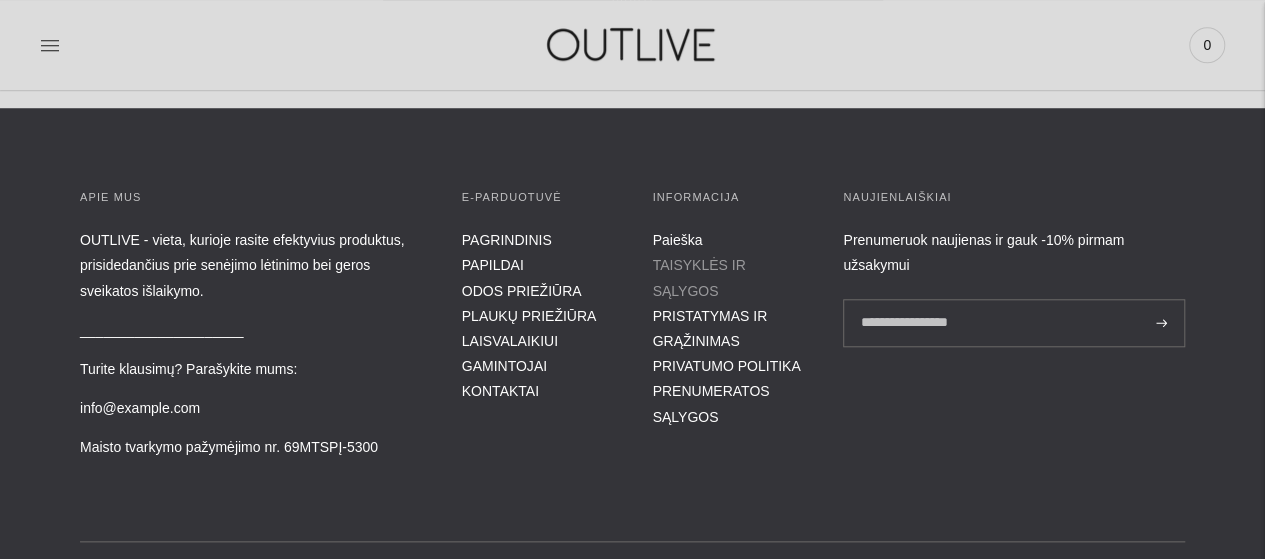 click on "TAISYKLĖS IR SĄLYGOS" at bounding box center [698, 277] 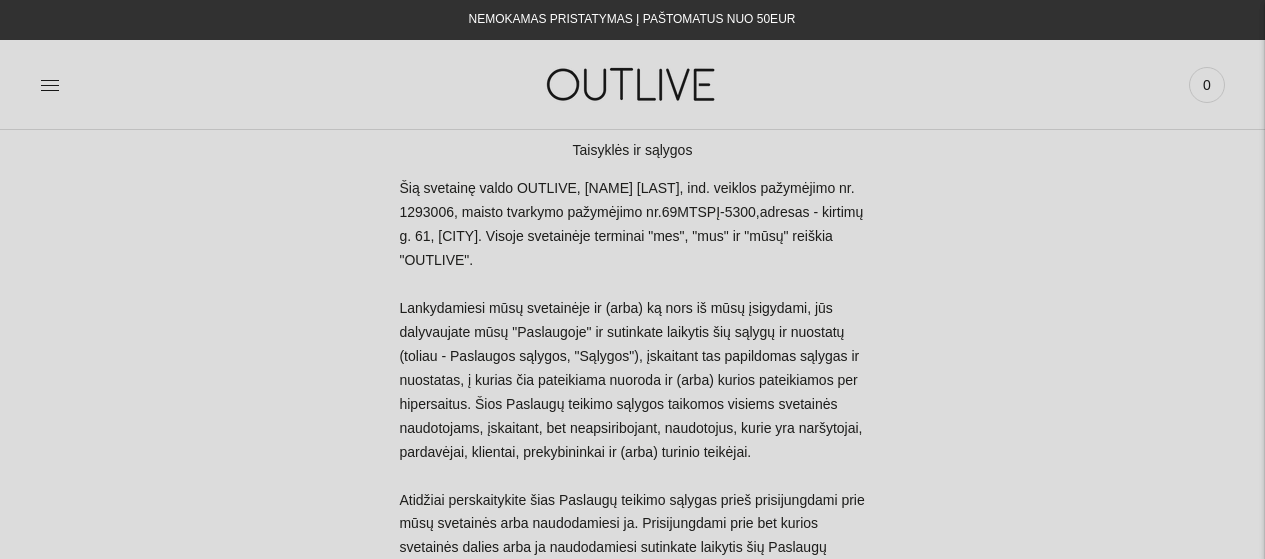 scroll, scrollTop: 0, scrollLeft: 0, axis: both 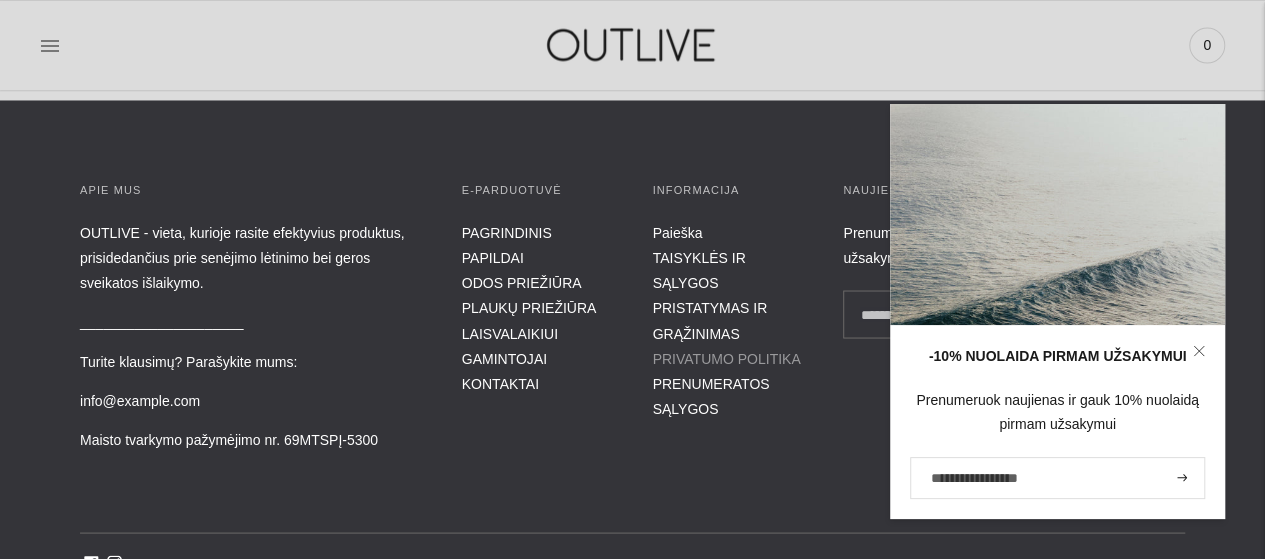 click on "PRIVATUMO POLITIKA" at bounding box center [726, 358] 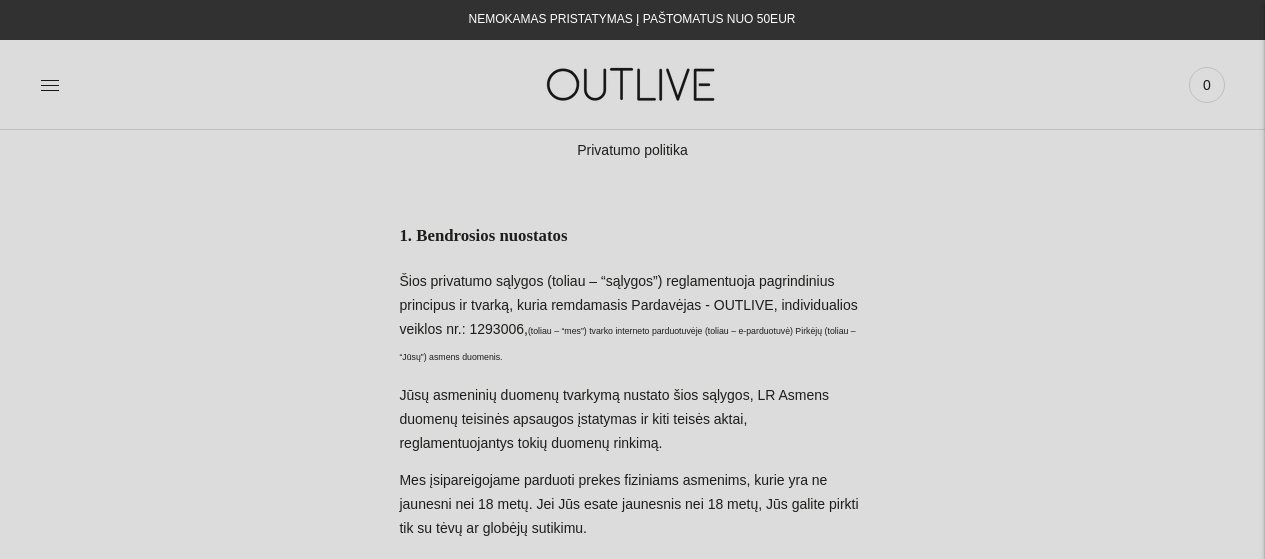 scroll, scrollTop: 0, scrollLeft: 0, axis: both 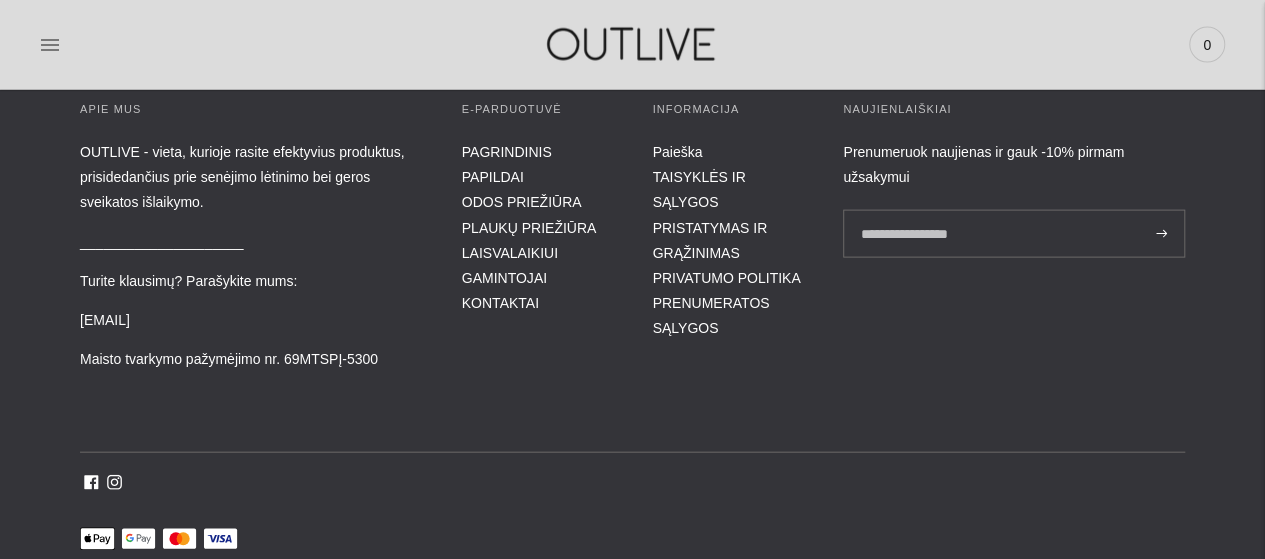 drag, startPoint x: 198, startPoint y: 410, endPoint x: 76, endPoint y: 412, distance: 122.016396 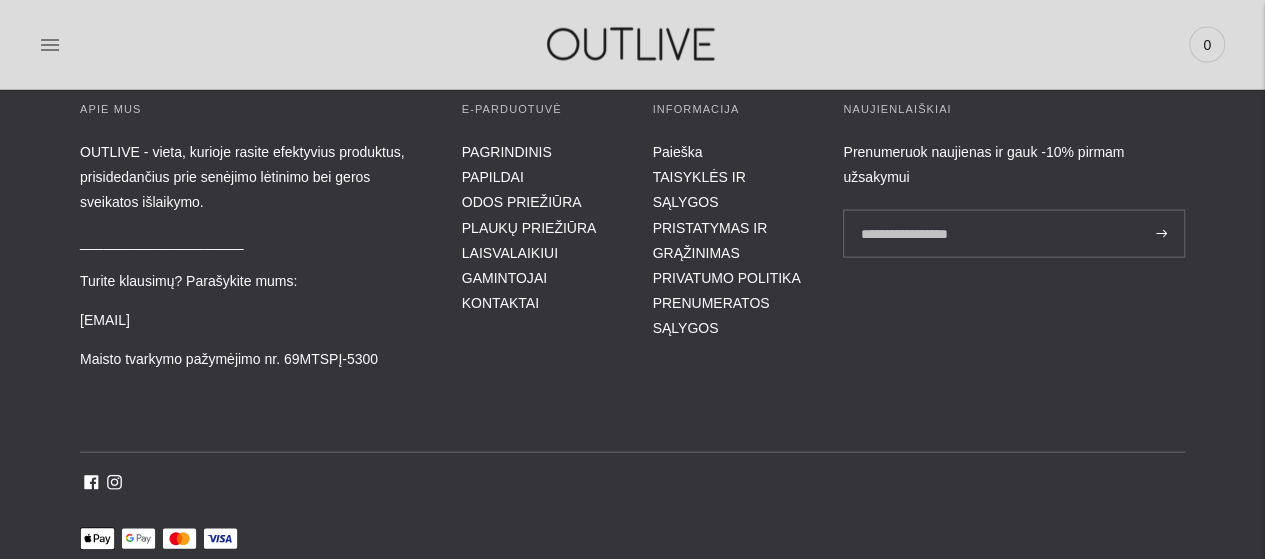 click on "APIE MUS
OUTLIVE - vieta, kurioje rasite efektyvius produktus, prisidedančius prie senėjimo lėtinimo bei geros sveikatos išlaikymo. _____________________ Turite klausimų? Parašykite mums: [EMAIL] Maisto tvarkymo pažymėjimo nr. [NUMBER]
E-parduotuvė
PAGRINDINIS
PAPILDAI
ODOS PRIEŽIŪRA
PLAUKŲ PRIEŽIŪRA
LAISVALAIKIUI
GAMINTOJAI
KONTAKTAI" at bounding box center (632, 343) 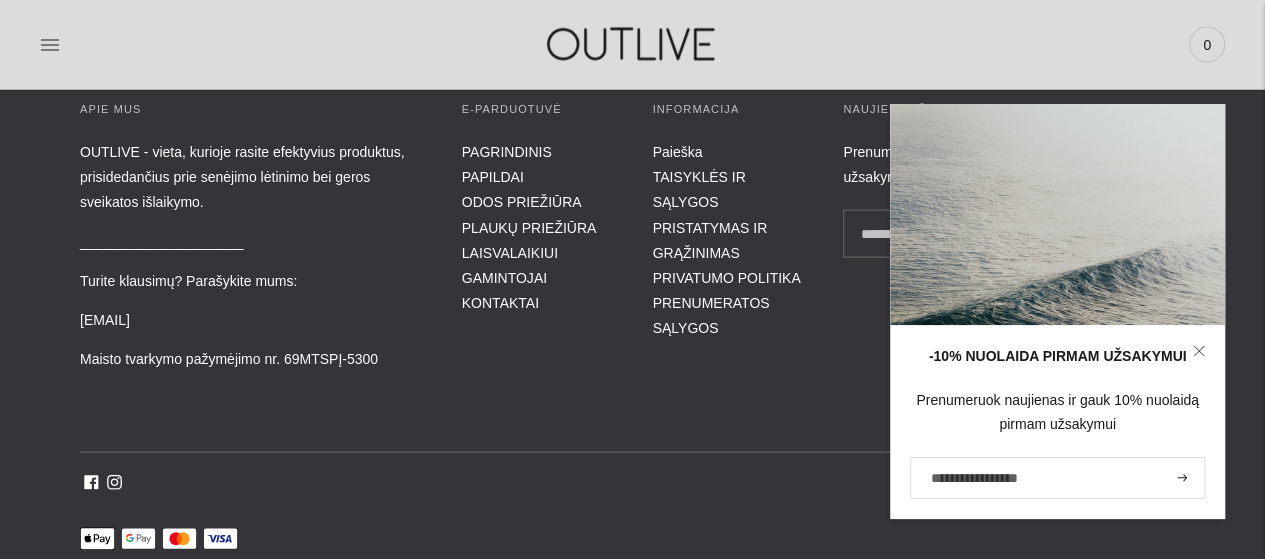 copy on "[EMAIL]" 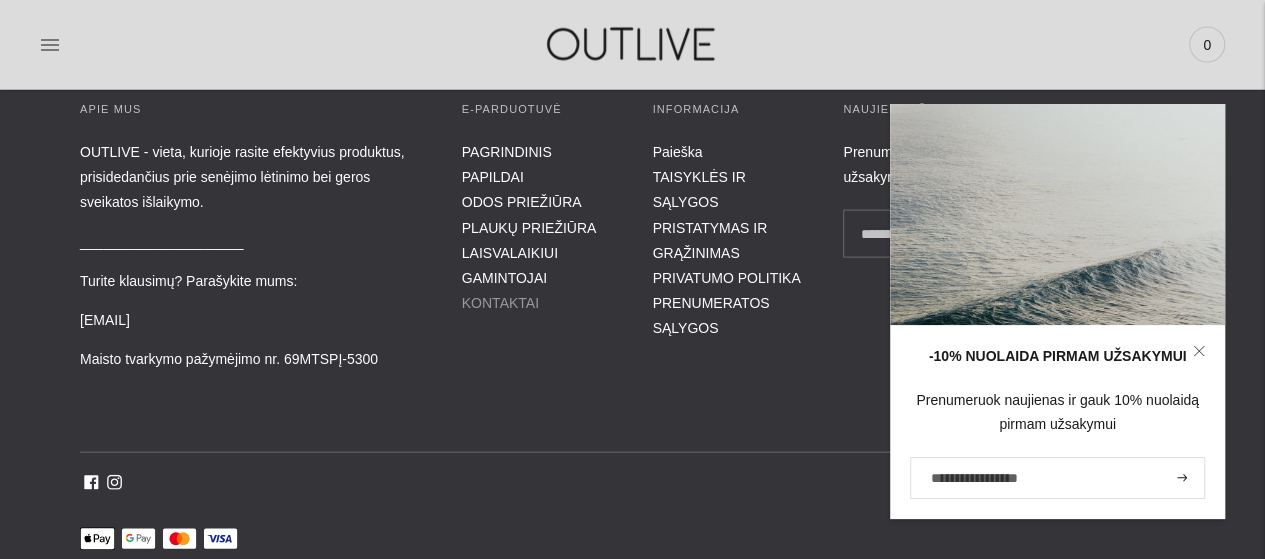 click on "KONTAKTAI" at bounding box center [500, 303] 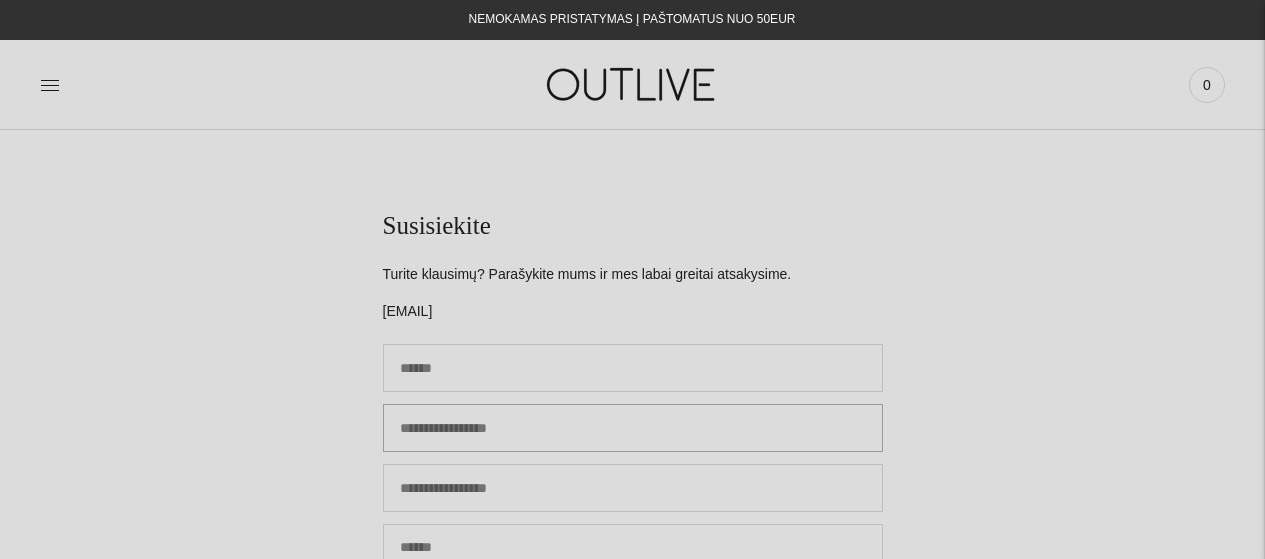 scroll, scrollTop: 0, scrollLeft: 0, axis: both 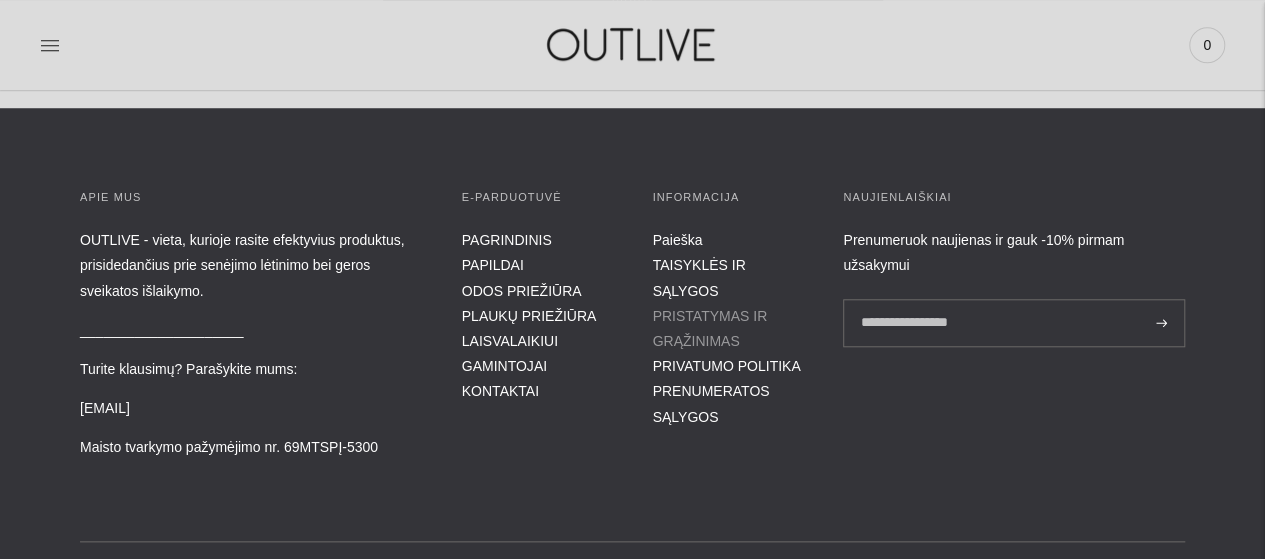 click on "PRISTATYMAS IR GRĄŽINIMAS" at bounding box center [709, 328] 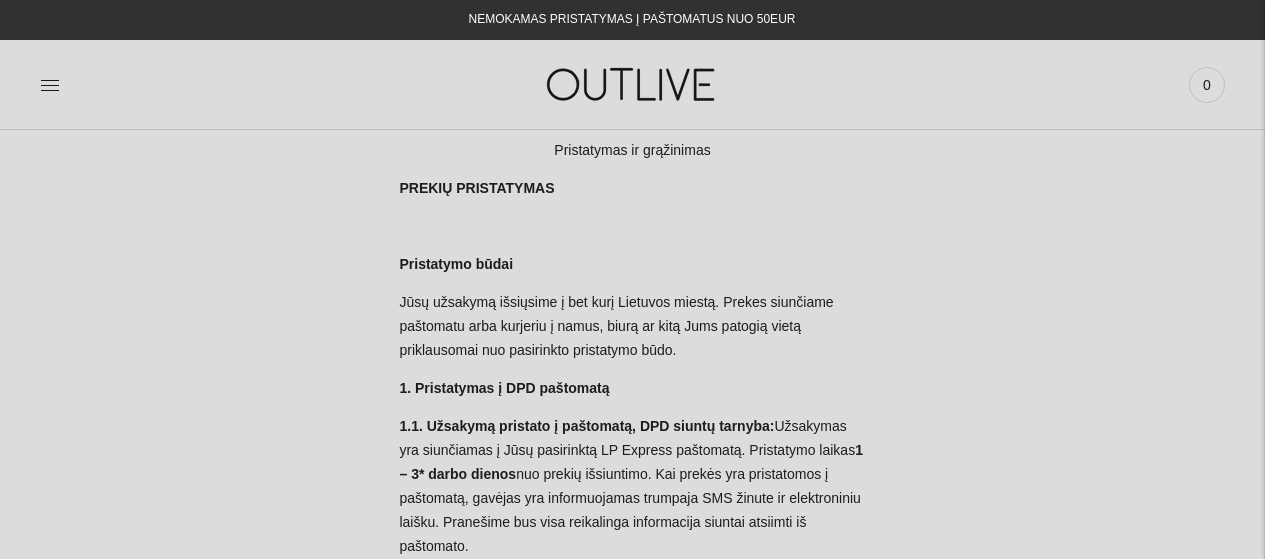 scroll, scrollTop: 0, scrollLeft: 0, axis: both 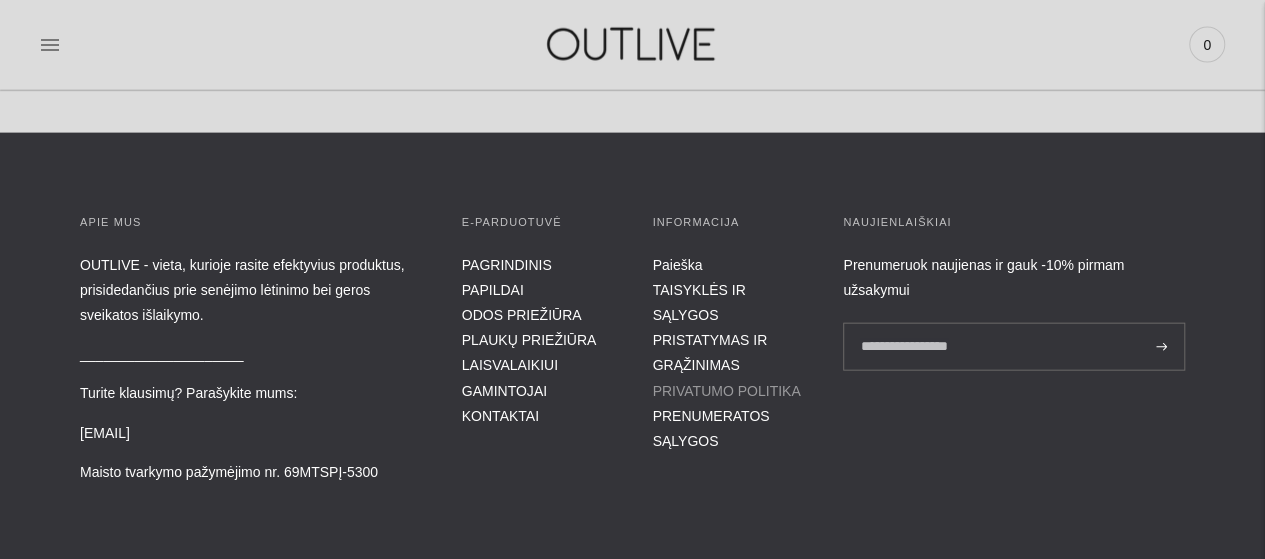 click on "PRIVATUMO POLITIKA" at bounding box center [726, 391] 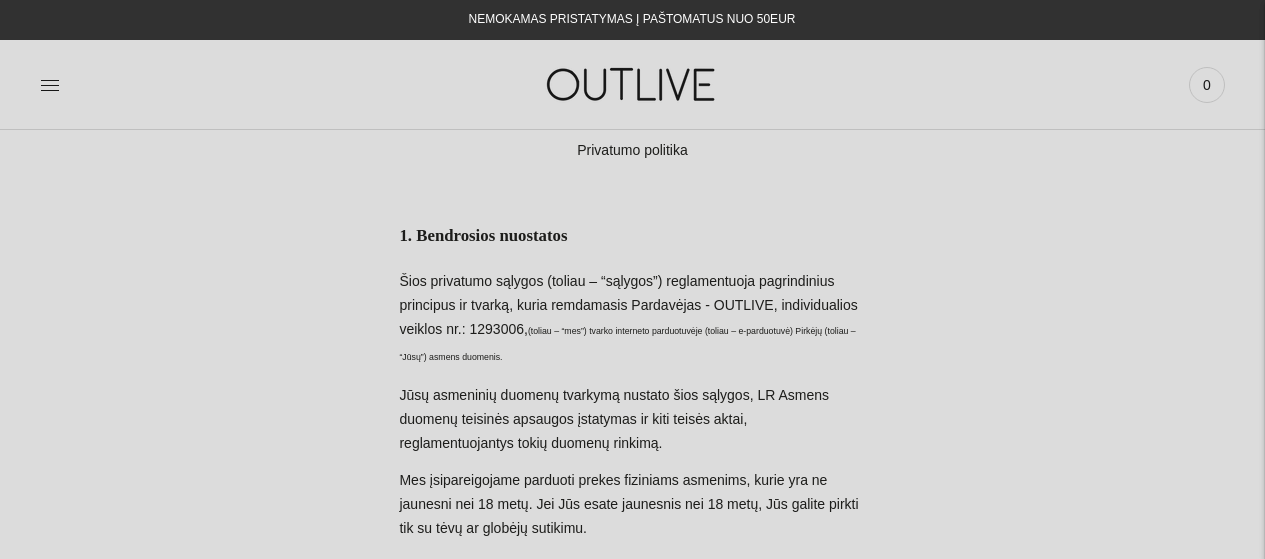 scroll, scrollTop: 0, scrollLeft: 0, axis: both 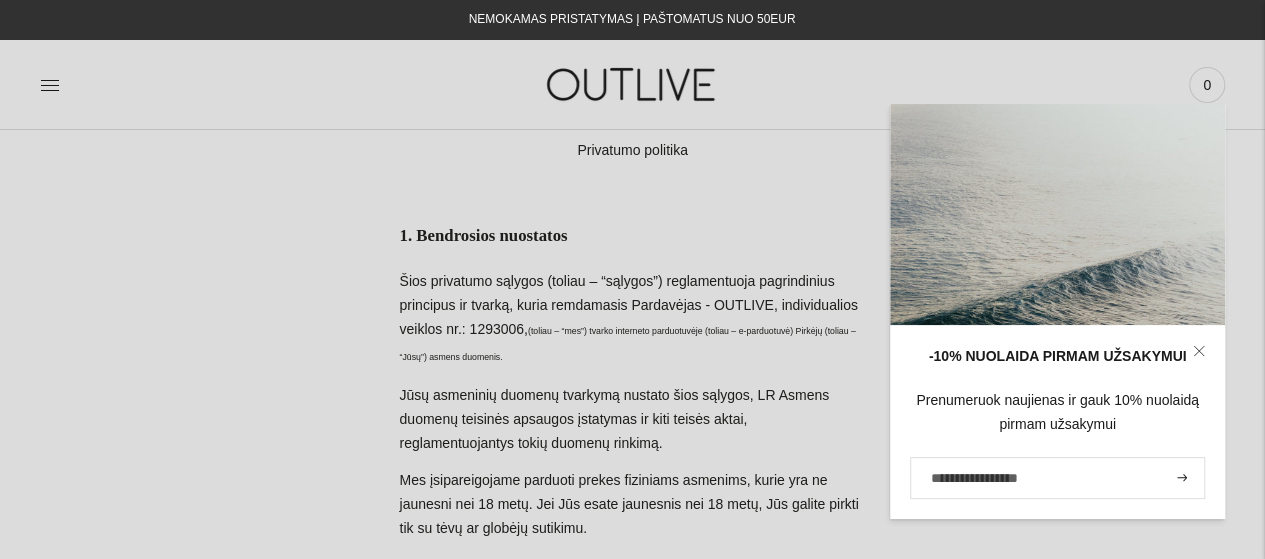 click 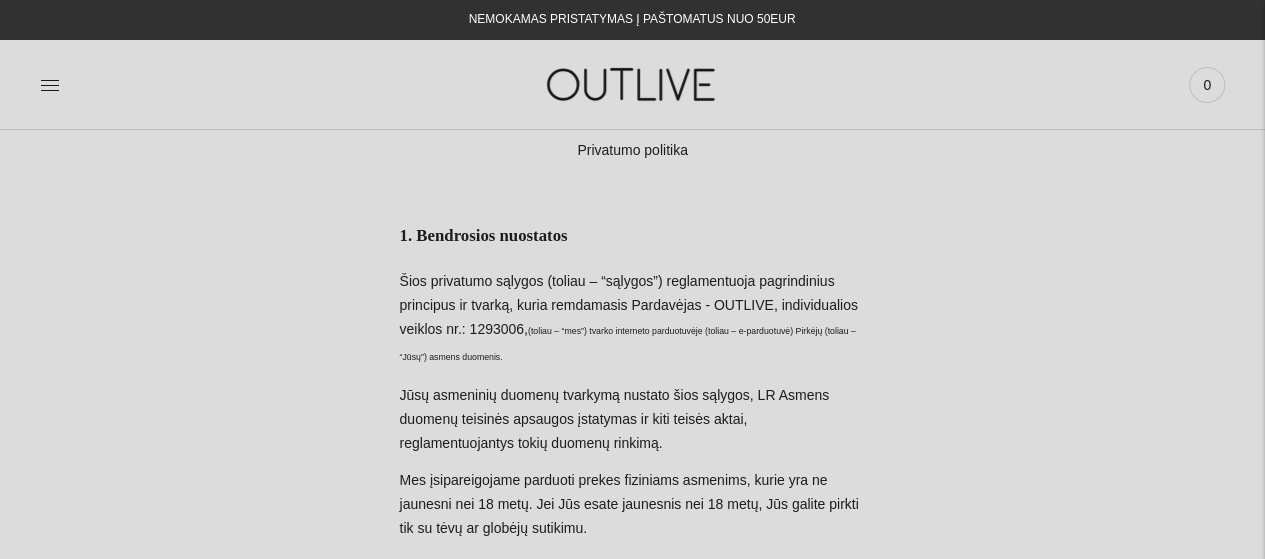 click at bounding box center (237, 84) 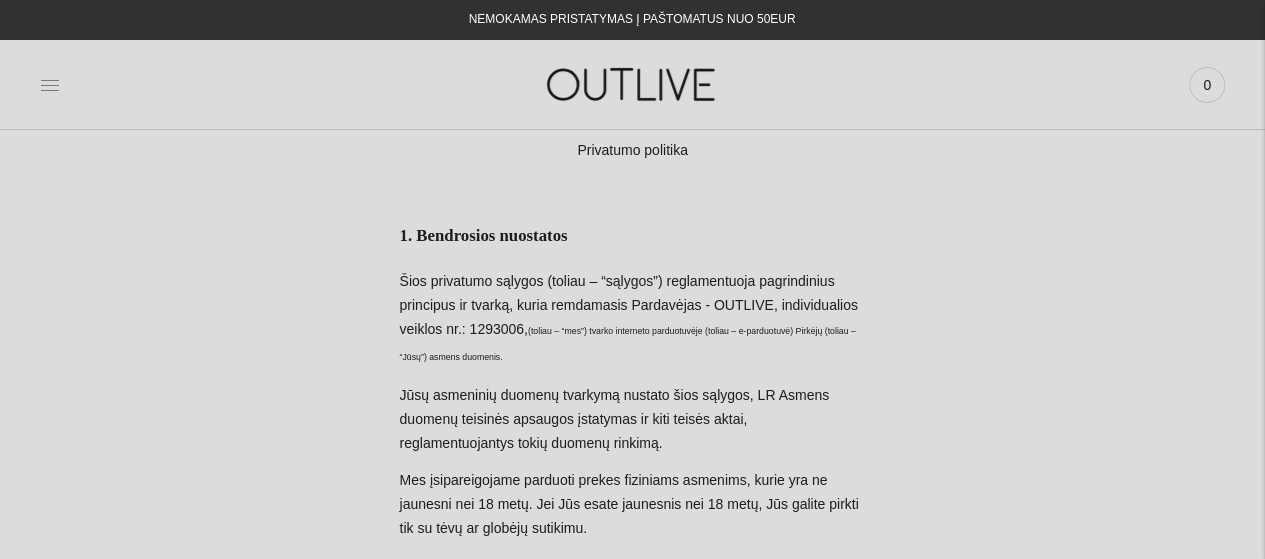 click 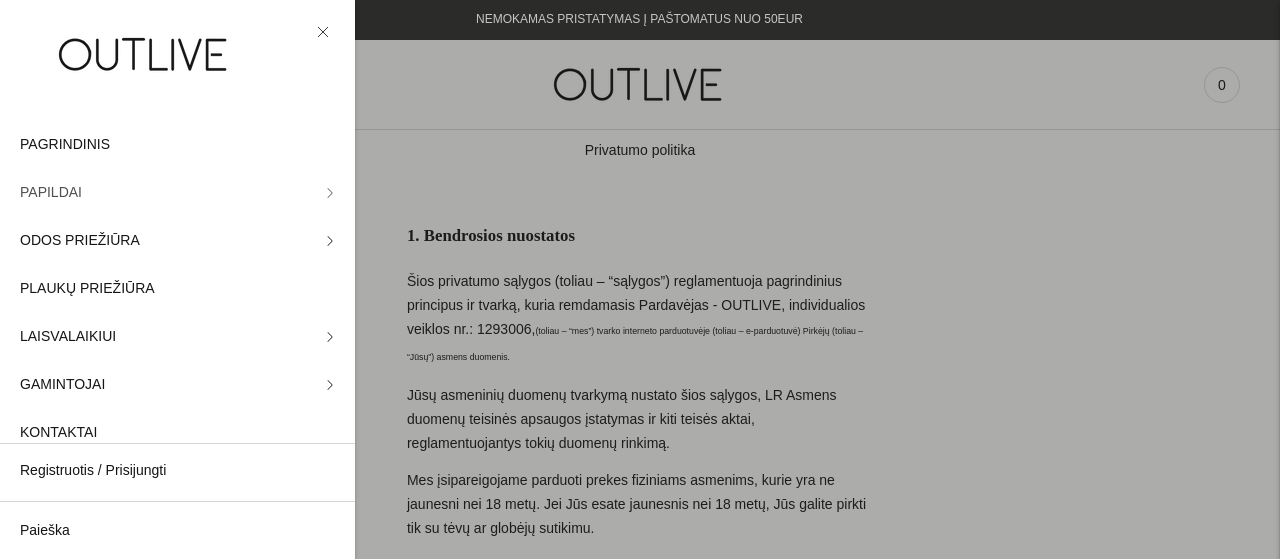 click on "PAPILDAI" at bounding box center [177, 193] 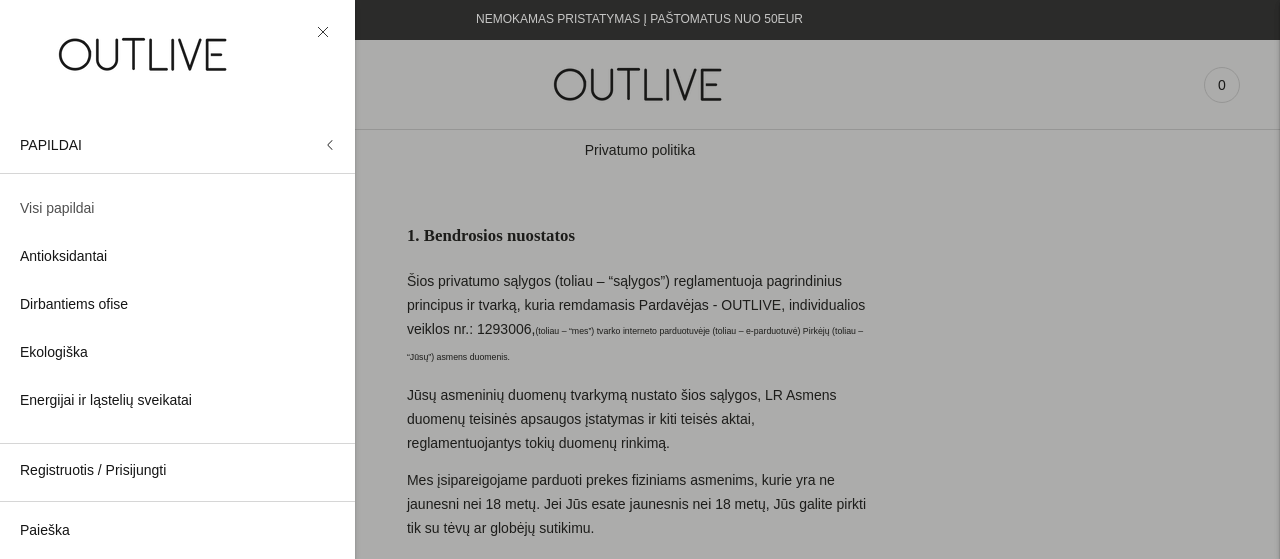 click on "Visi papildai" at bounding box center [57, 209] 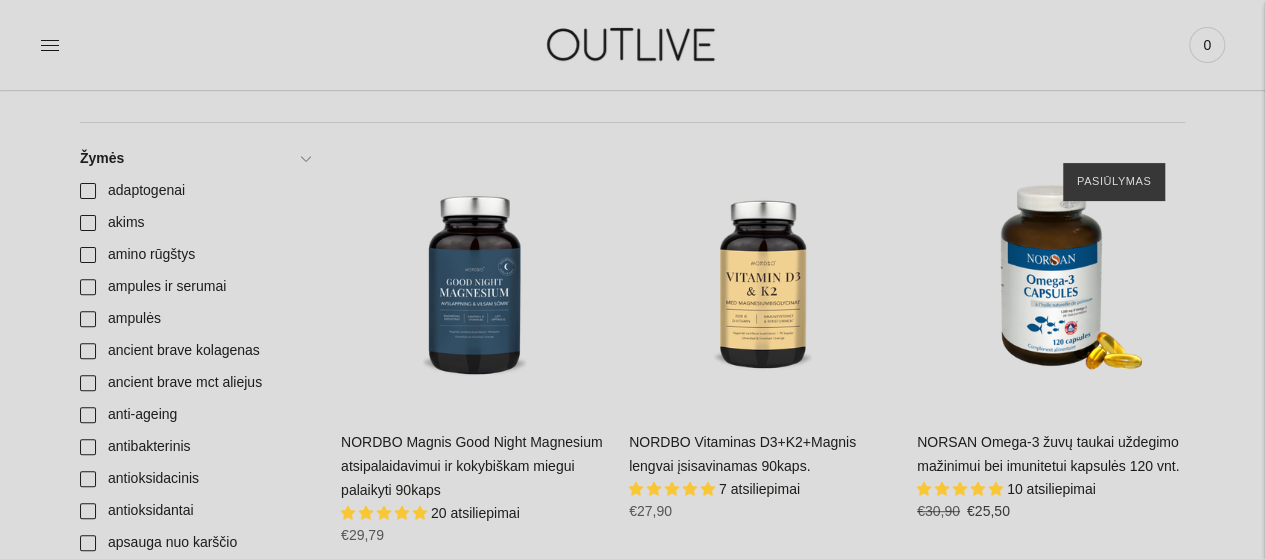 scroll, scrollTop: 200, scrollLeft: 0, axis: vertical 